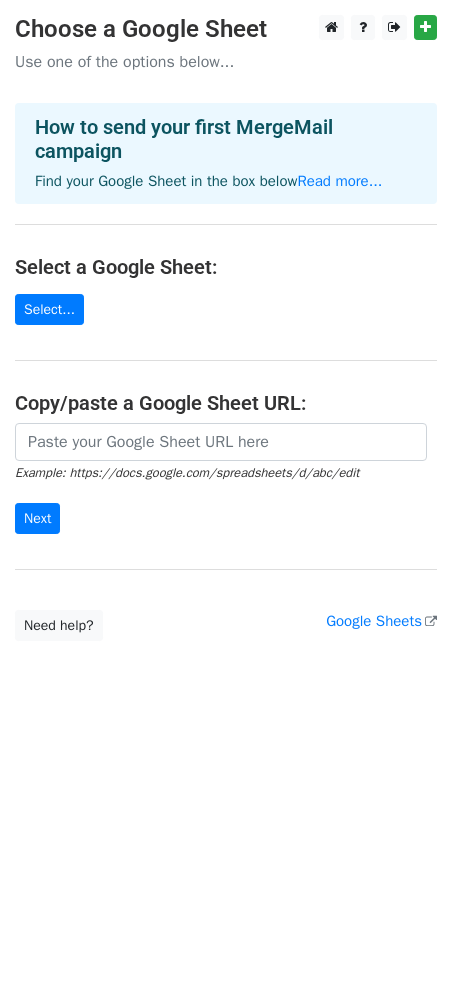 scroll, scrollTop: 0, scrollLeft: 0, axis: both 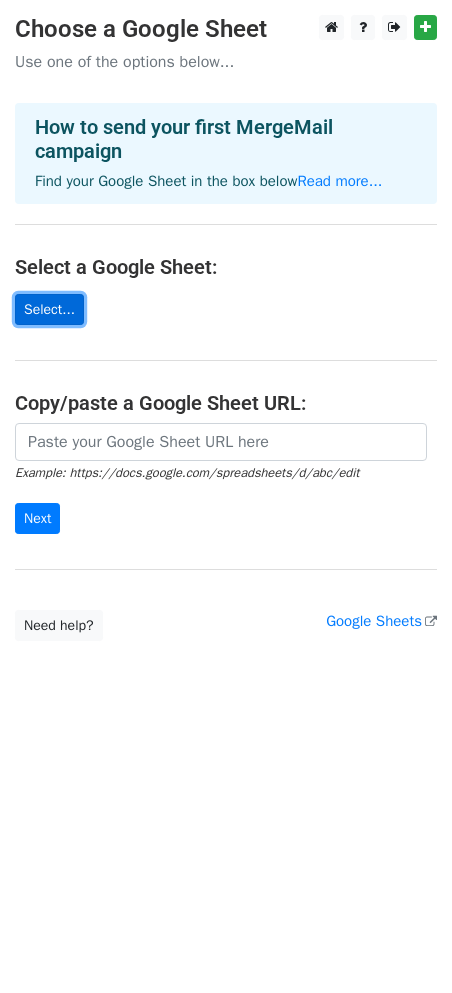 click on "Select..." at bounding box center [49, 309] 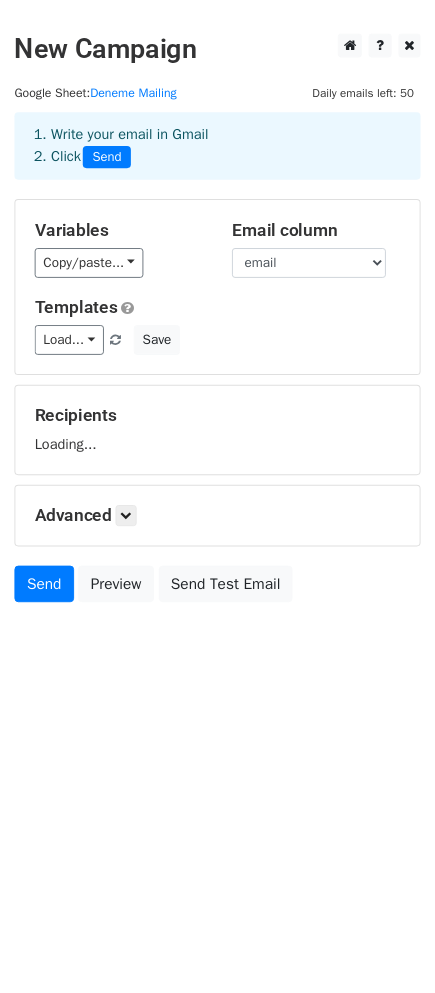 scroll, scrollTop: 0, scrollLeft: 0, axis: both 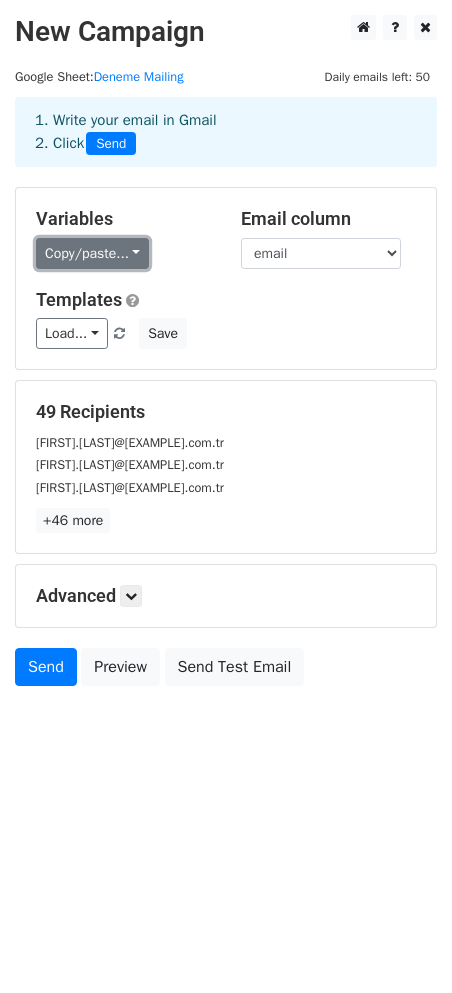 click on "Copy/paste..." at bounding box center [92, 253] 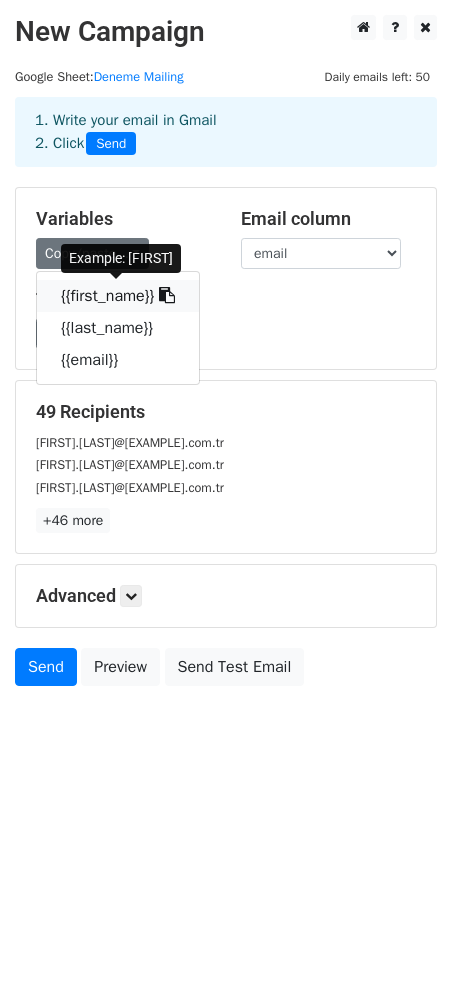 click on "{{first_name}}" at bounding box center (118, 296) 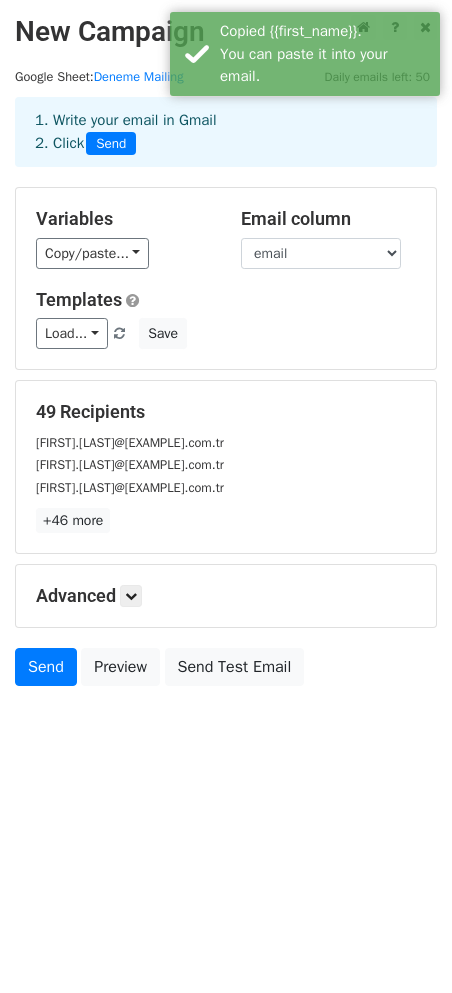 click on "Copy/paste...
{{first_name}}
{{last_name}}
{{email}}" at bounding box center (123, 253) 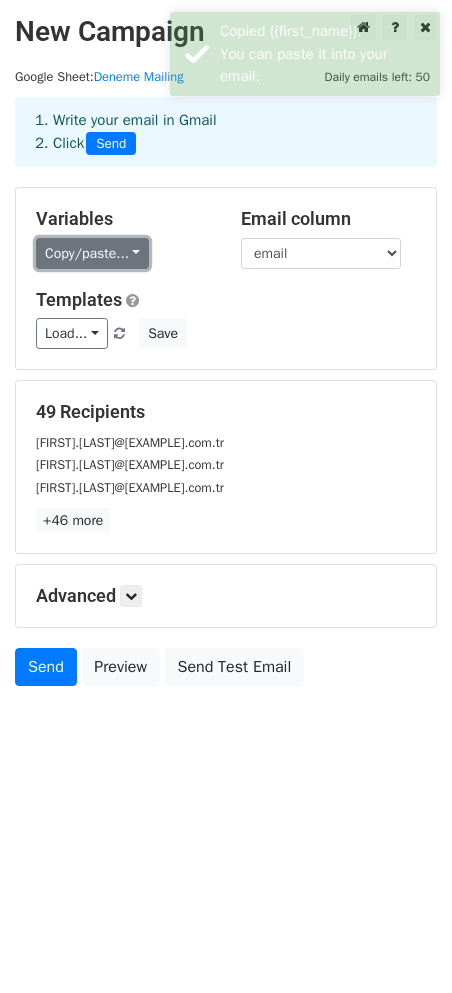 click on "Copy/paste..." at bounding box center [92, 253] 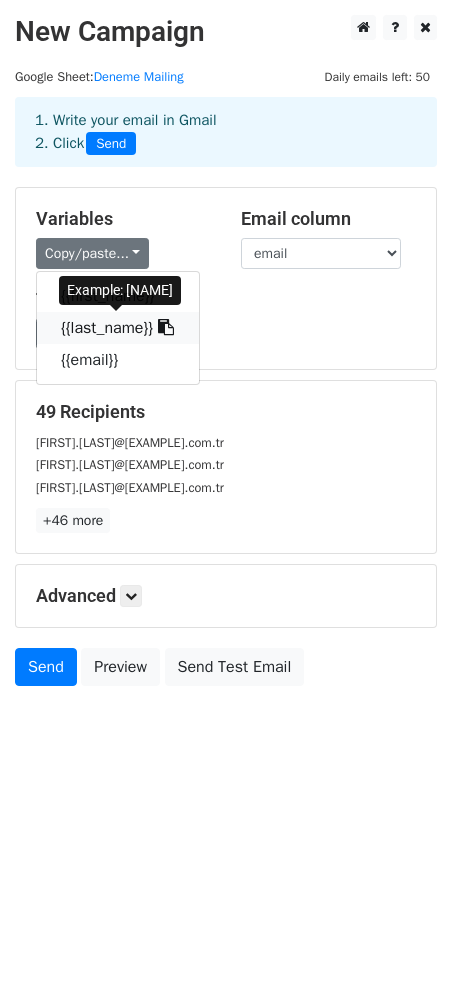 click on "{{last_name}}" at bounding box center (118, 328) 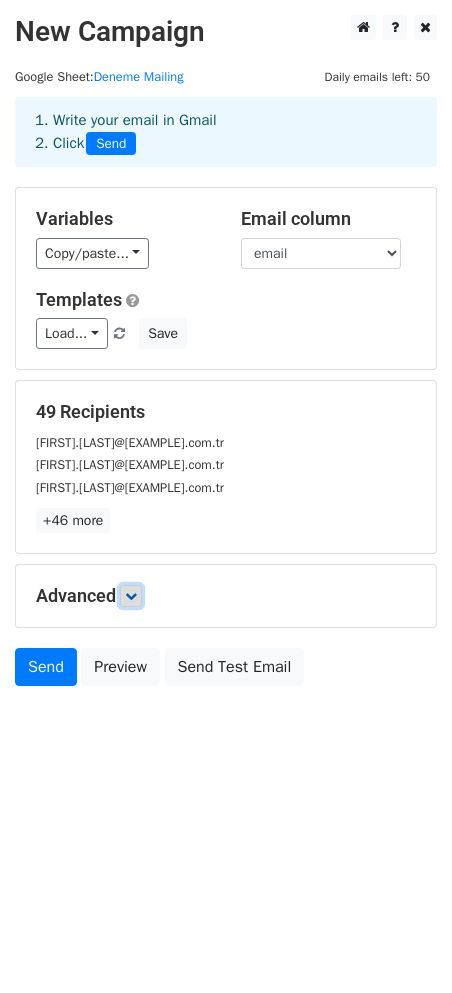 click at bounding box center (131, 596) 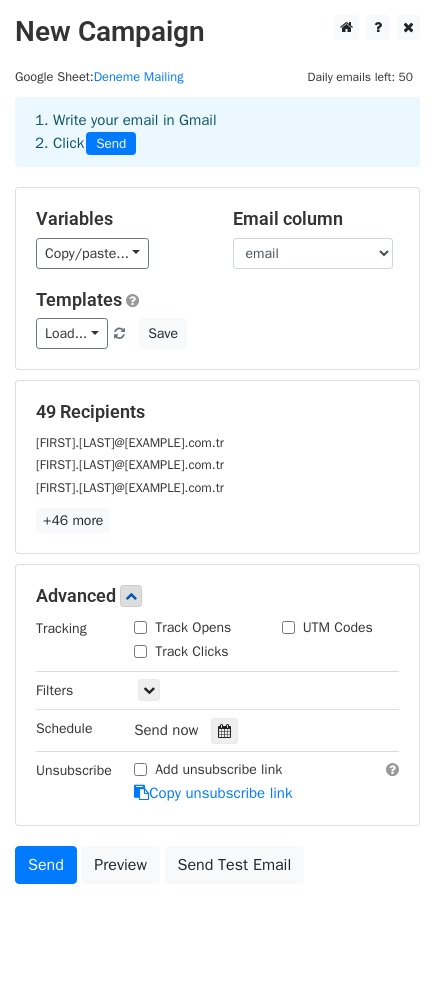 click on "Track Opens" at bounding box center (182, 627) 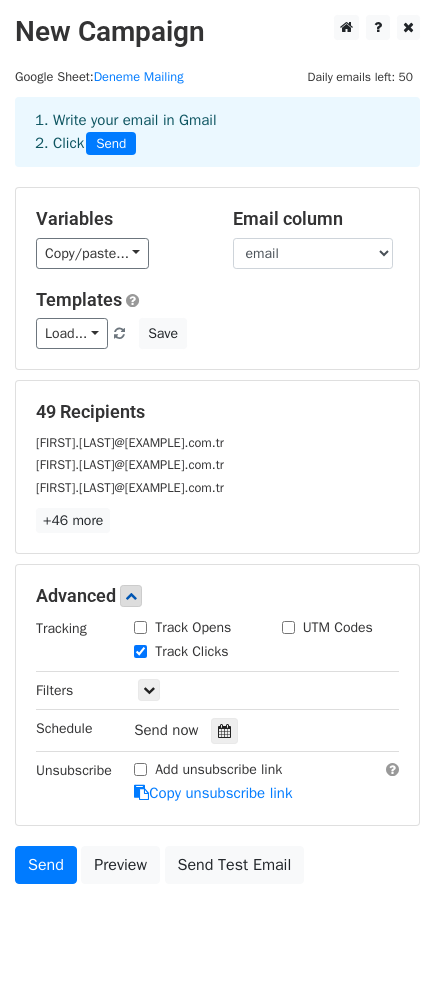 click on "Track Opens" at bounding box center [140, 627] 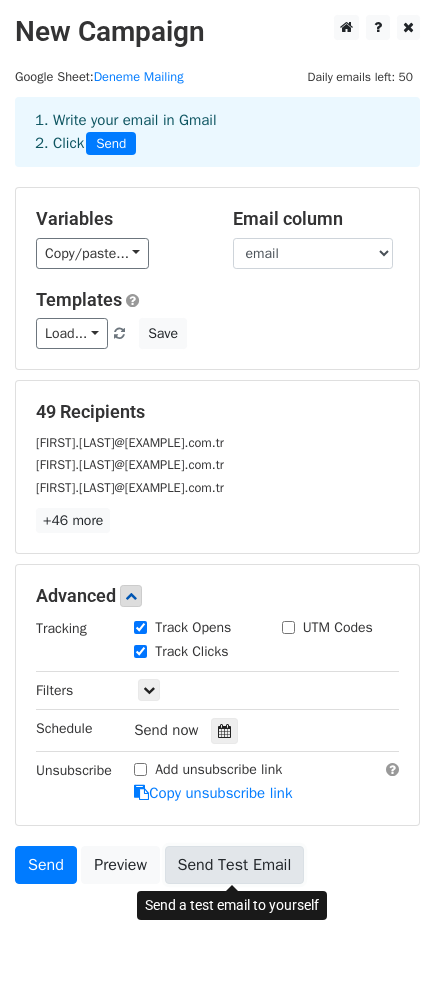 click on "Send Test Email" at bounding box center (235, 865) 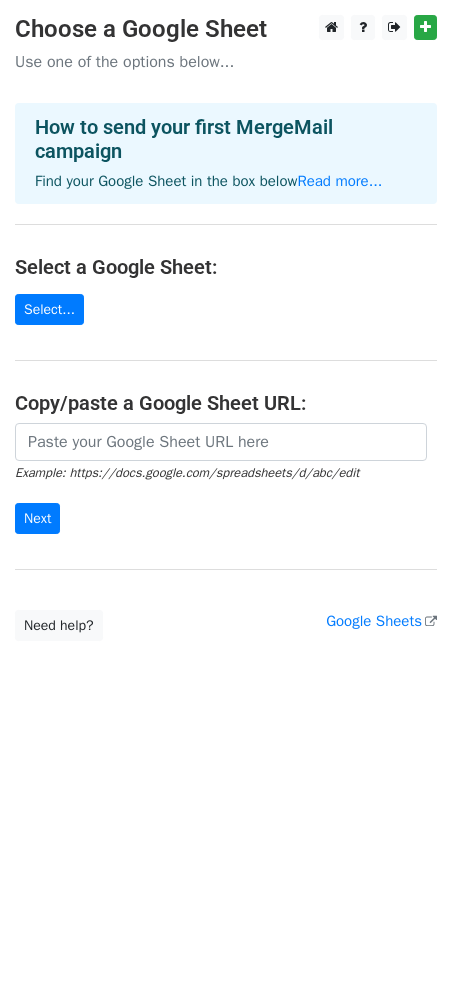 scroll, scrollTop: 0, scrollLeft: 0, axis: both 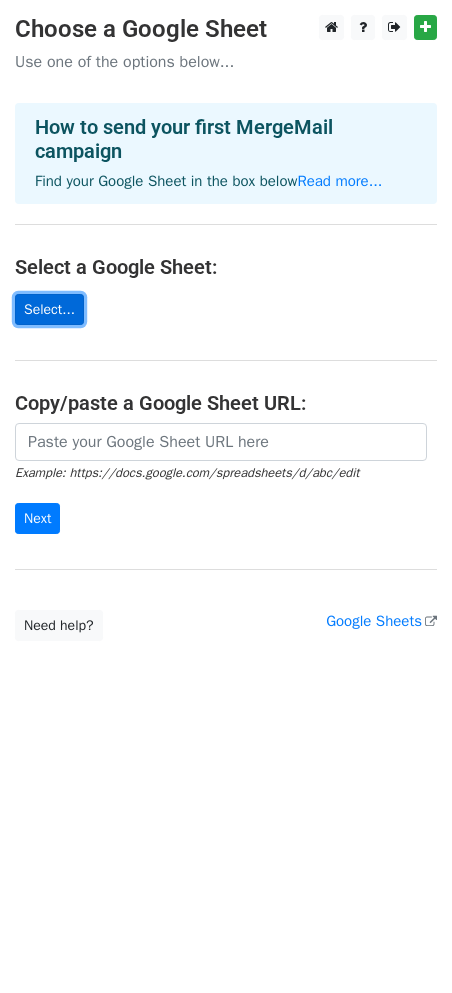 click on "Select..." at bounding box center (49, 309) 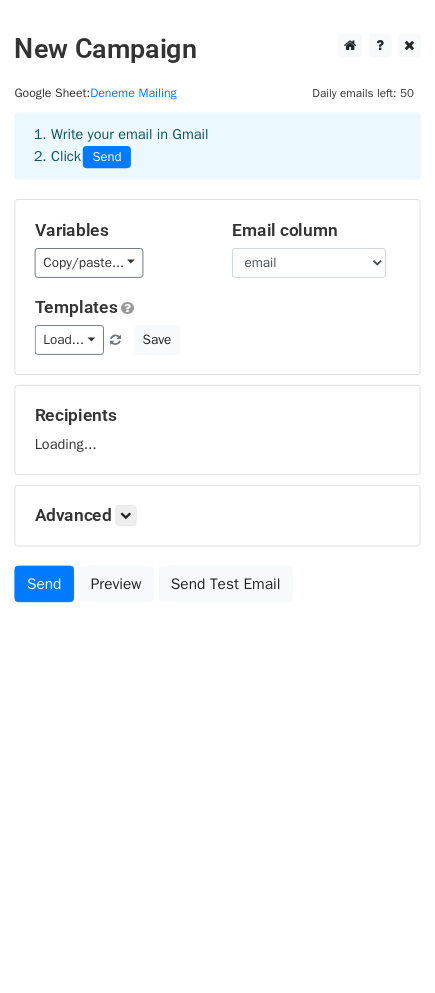 scroll, scrollTop: 0, scrollLeft: 0, axis: both 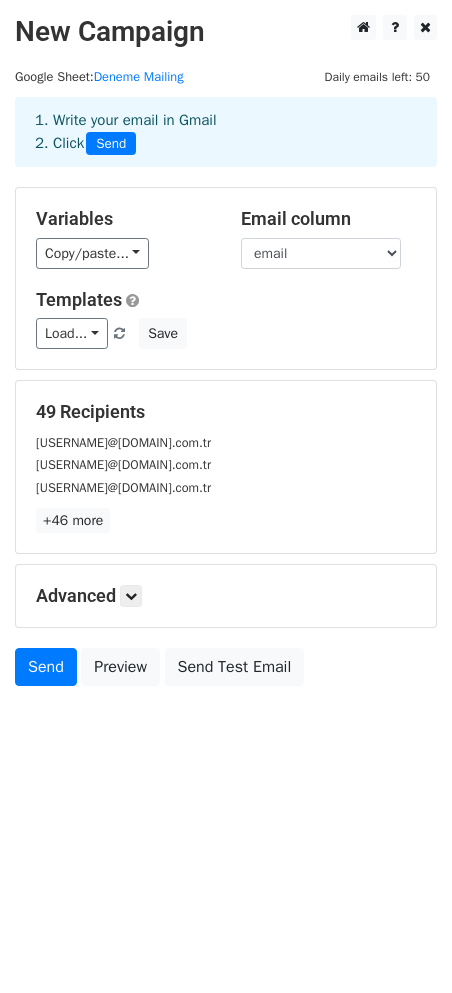 click on "+46 more" at bounding box center (226, 520) 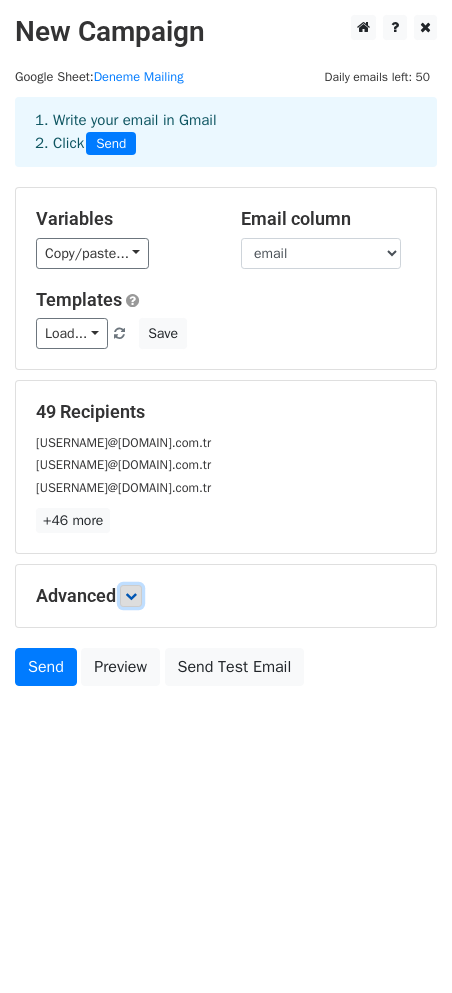 click at bounding box center [131, 596] 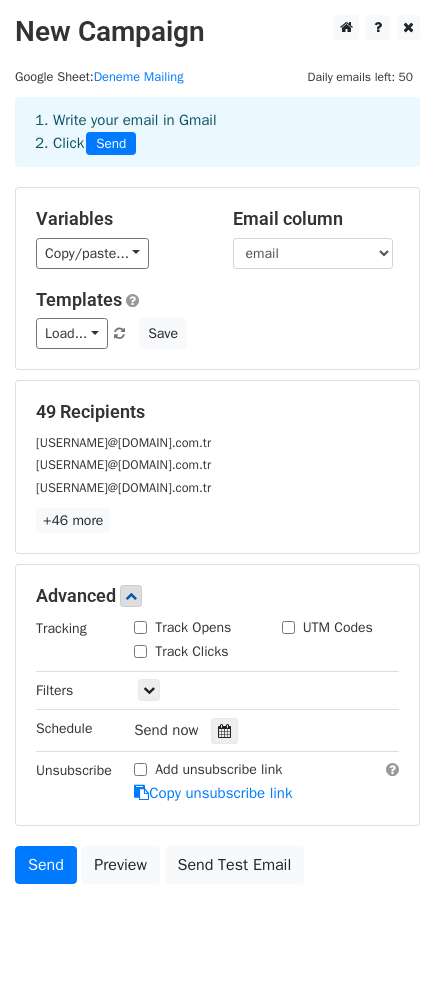 click on "Track Opens" at bounding box center (140, 627) 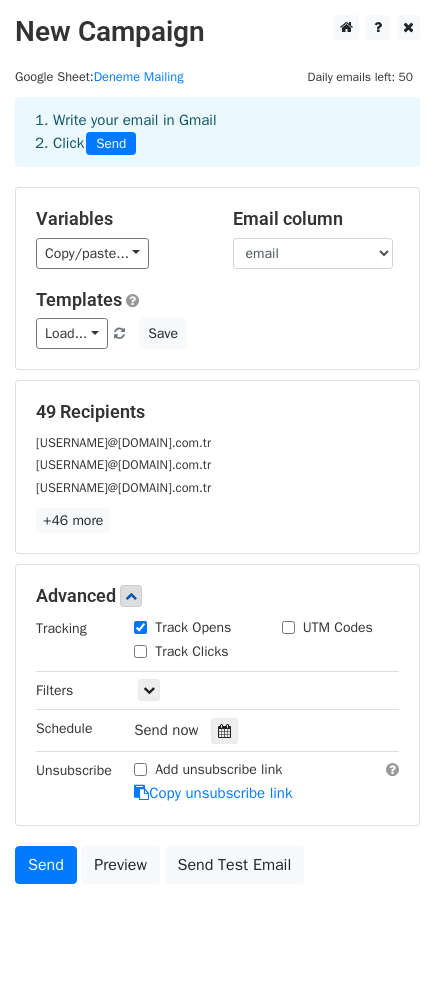click on "Track Clicks" at bounding box center [140, 651] 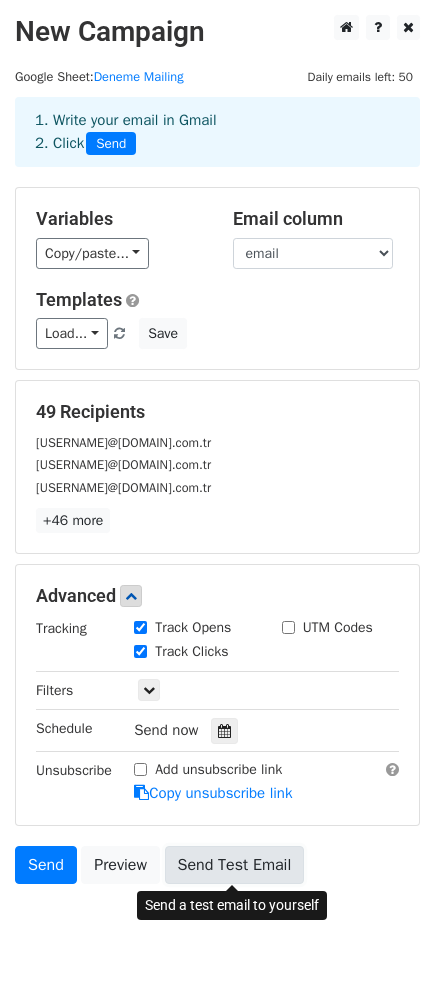 click on "Send Test Email" at bounding box center [235, 865] 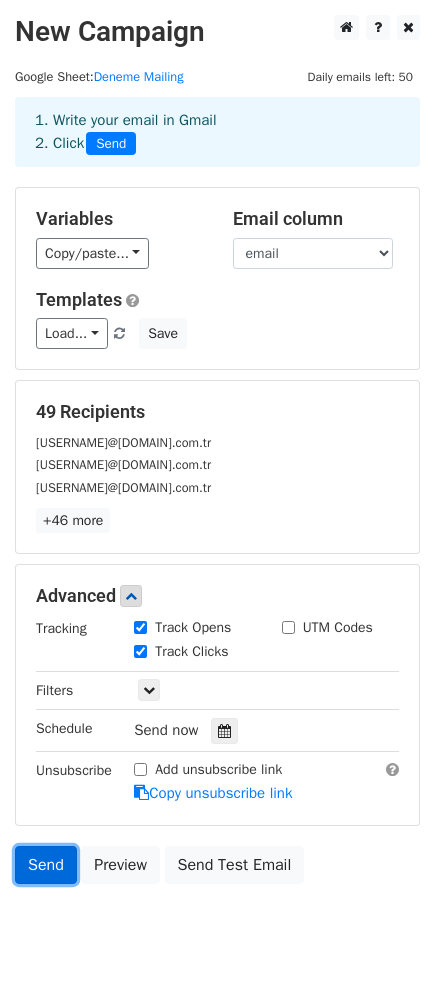 click on "Send" at bounding box center (46, 865) 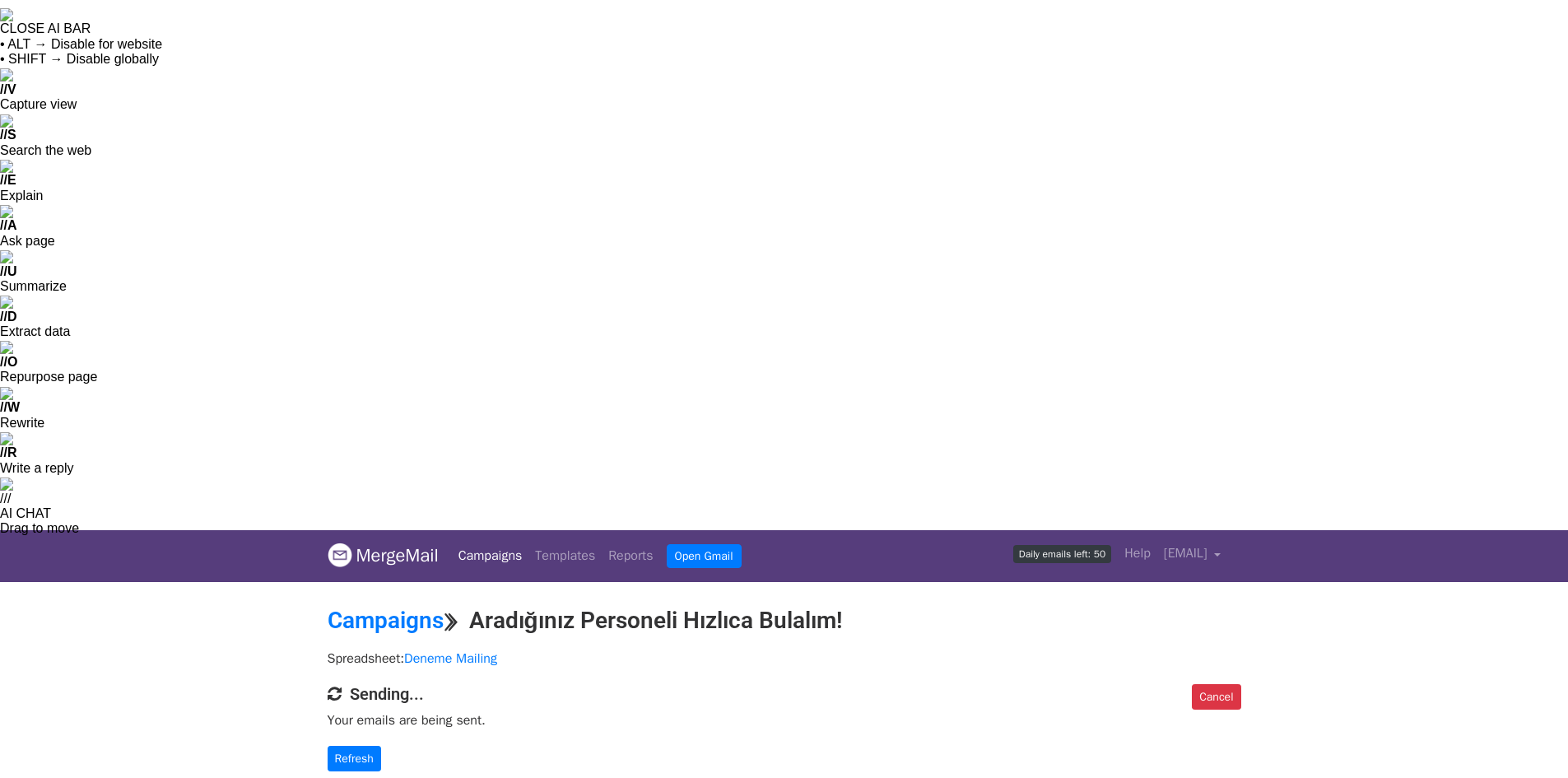 scroll, scrollTop: 0, scrollLeft: 0, axis: both 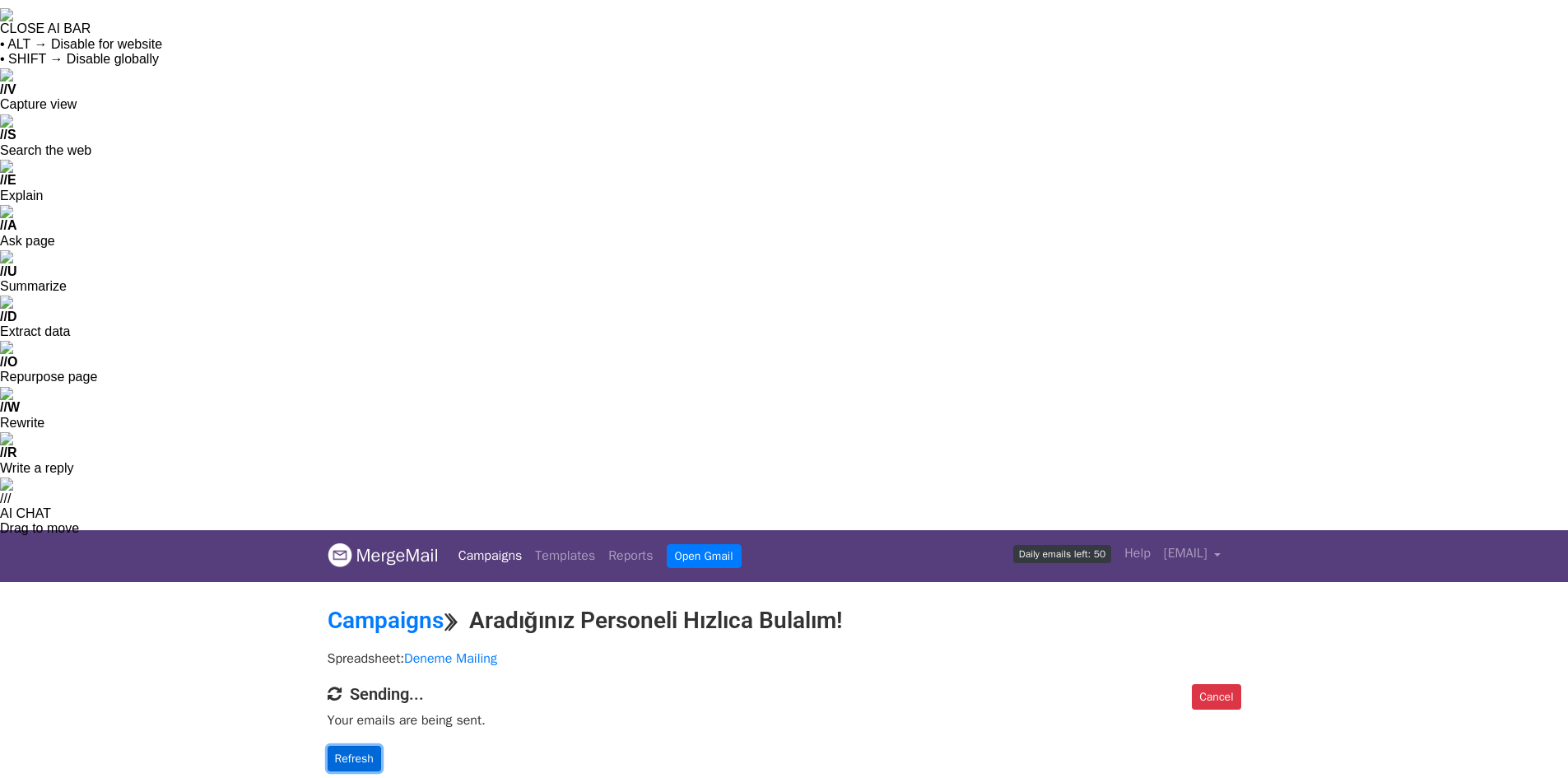 click on "Refresh" at bounding box center (354, 758) 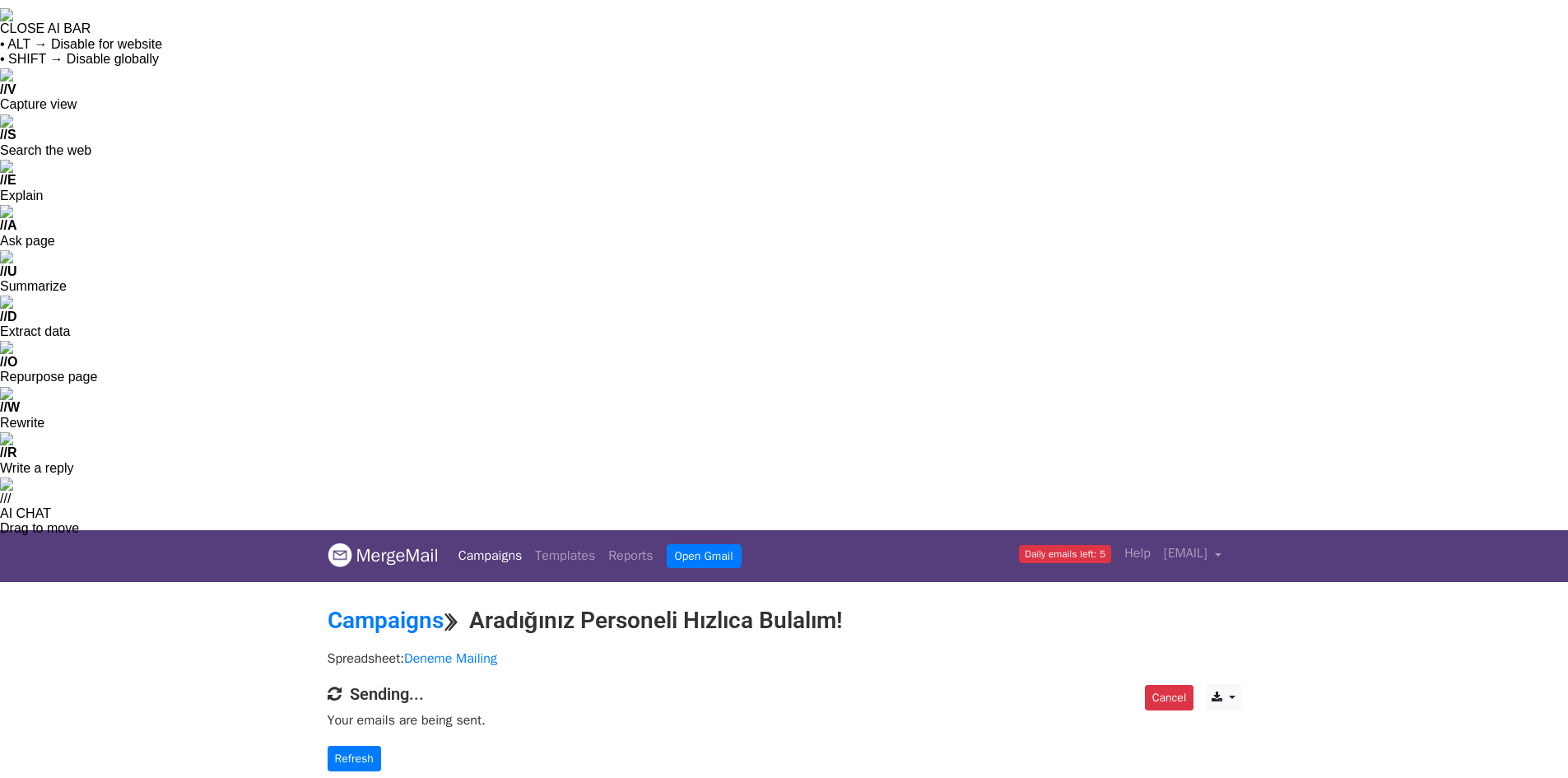 scroll, scrollTop: 0, scrollLeft: 0, axis: both 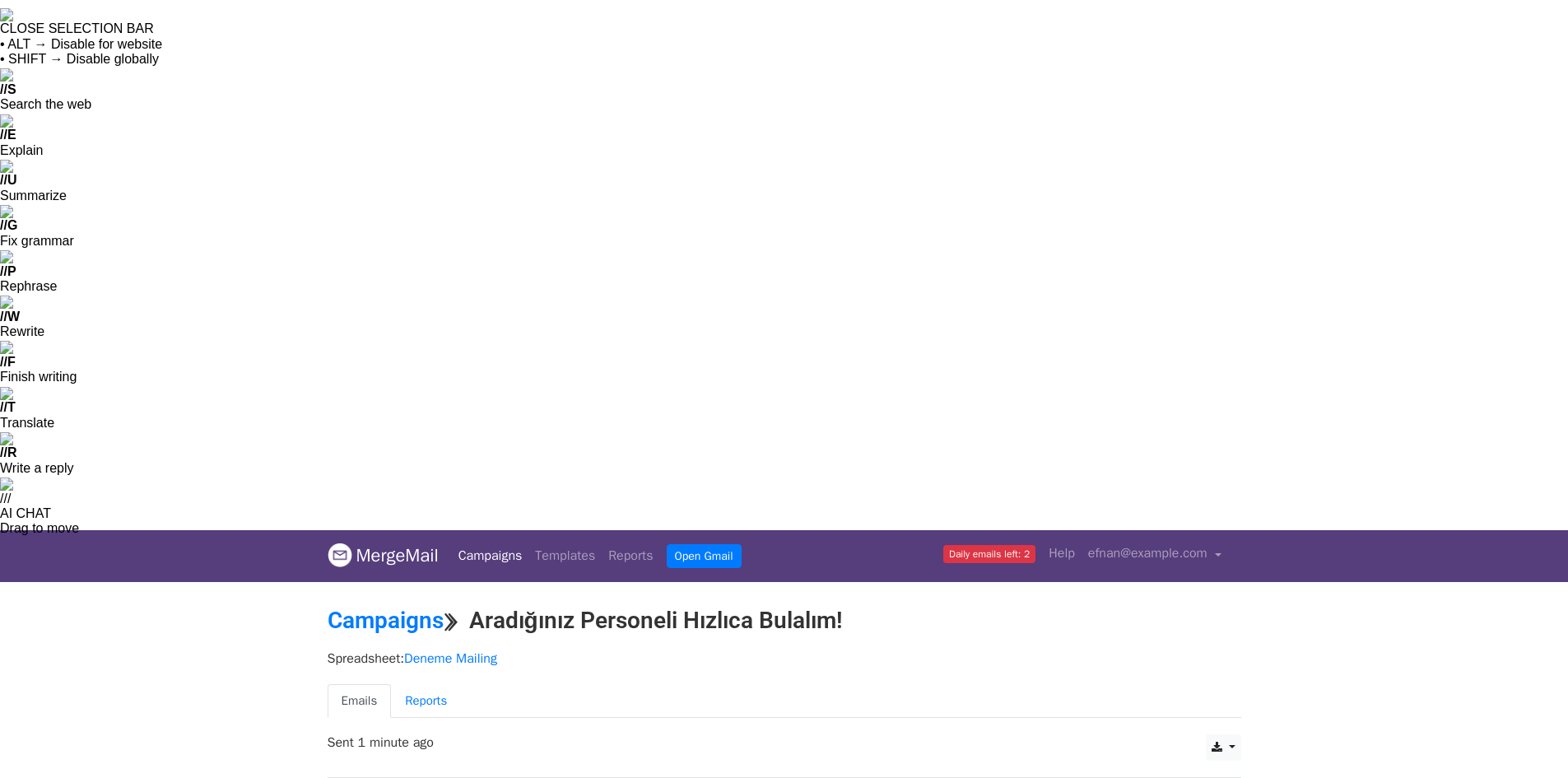 drag, startPoint x: 503, startPoint y: 396, endPoint x: 425, endPoint y: 397, distance: 78.00641 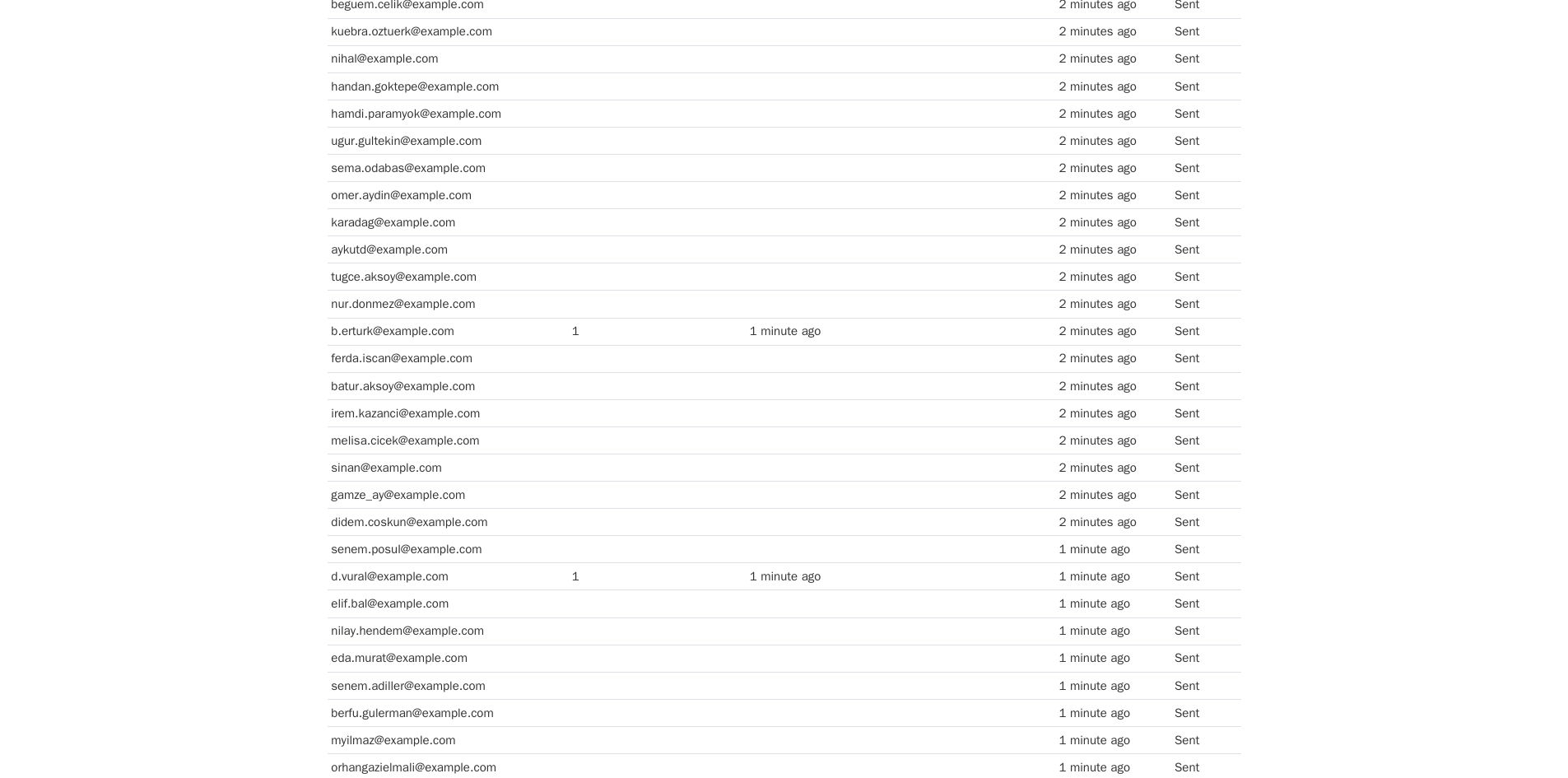 scroll, scrollTop: 0, scrollLeft: 0, axis: both 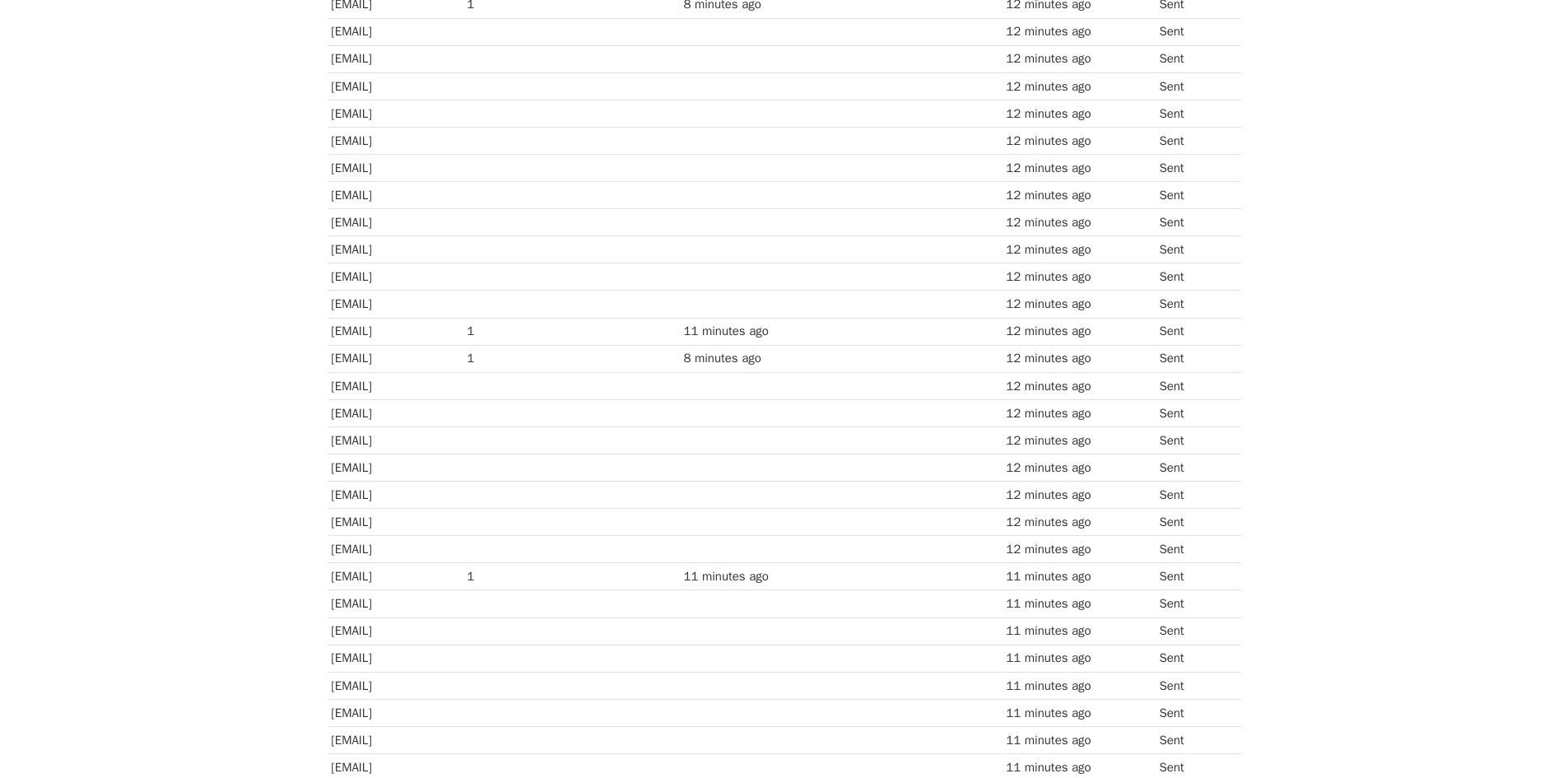 drag, startPoint x: 333, startPoint y: 295, endPoint x: 605, endPoint y: 642, distance: 440.90022 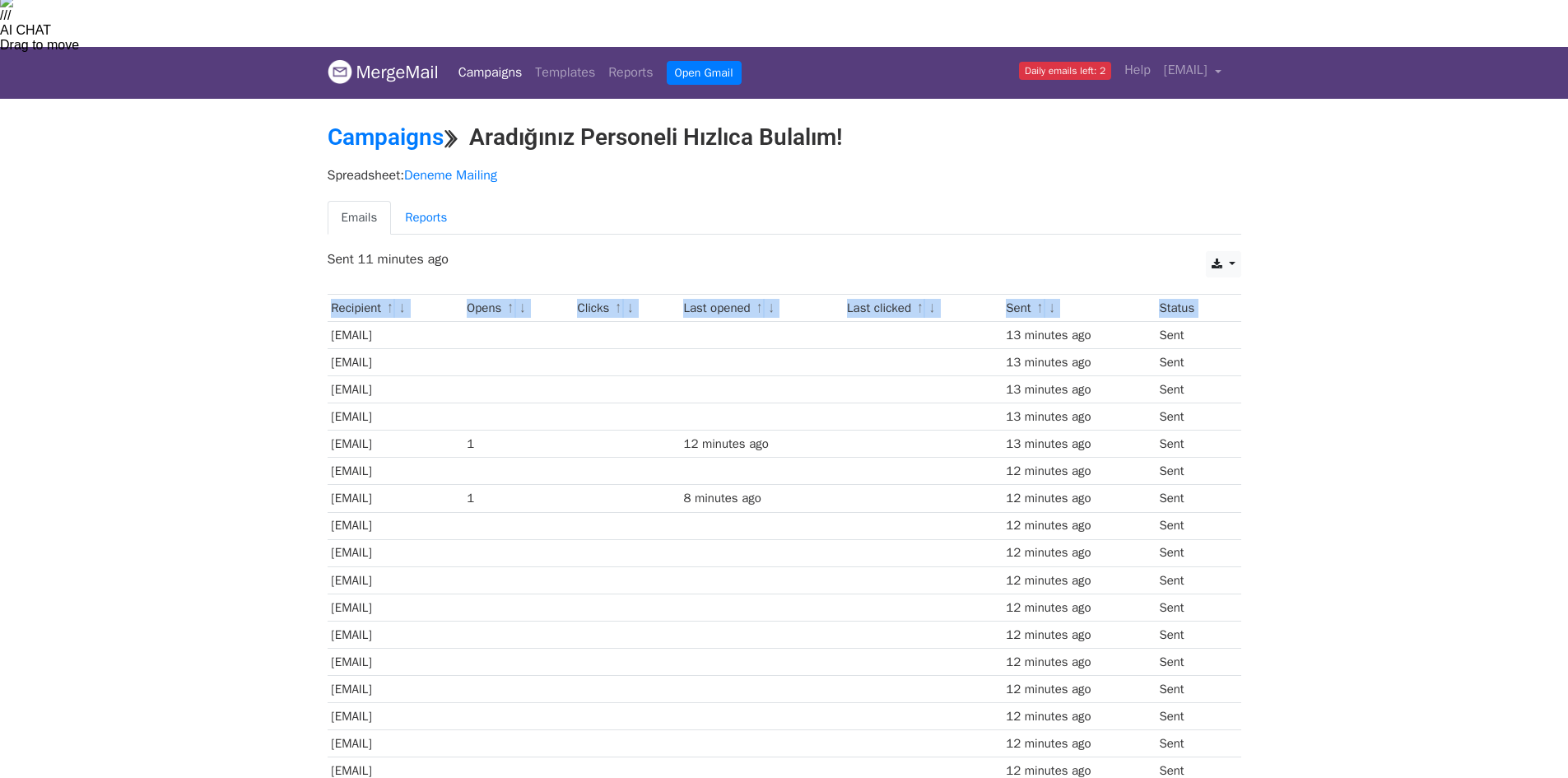 scroll, scrollTop: 0, scrollLeft: 0, axis: both 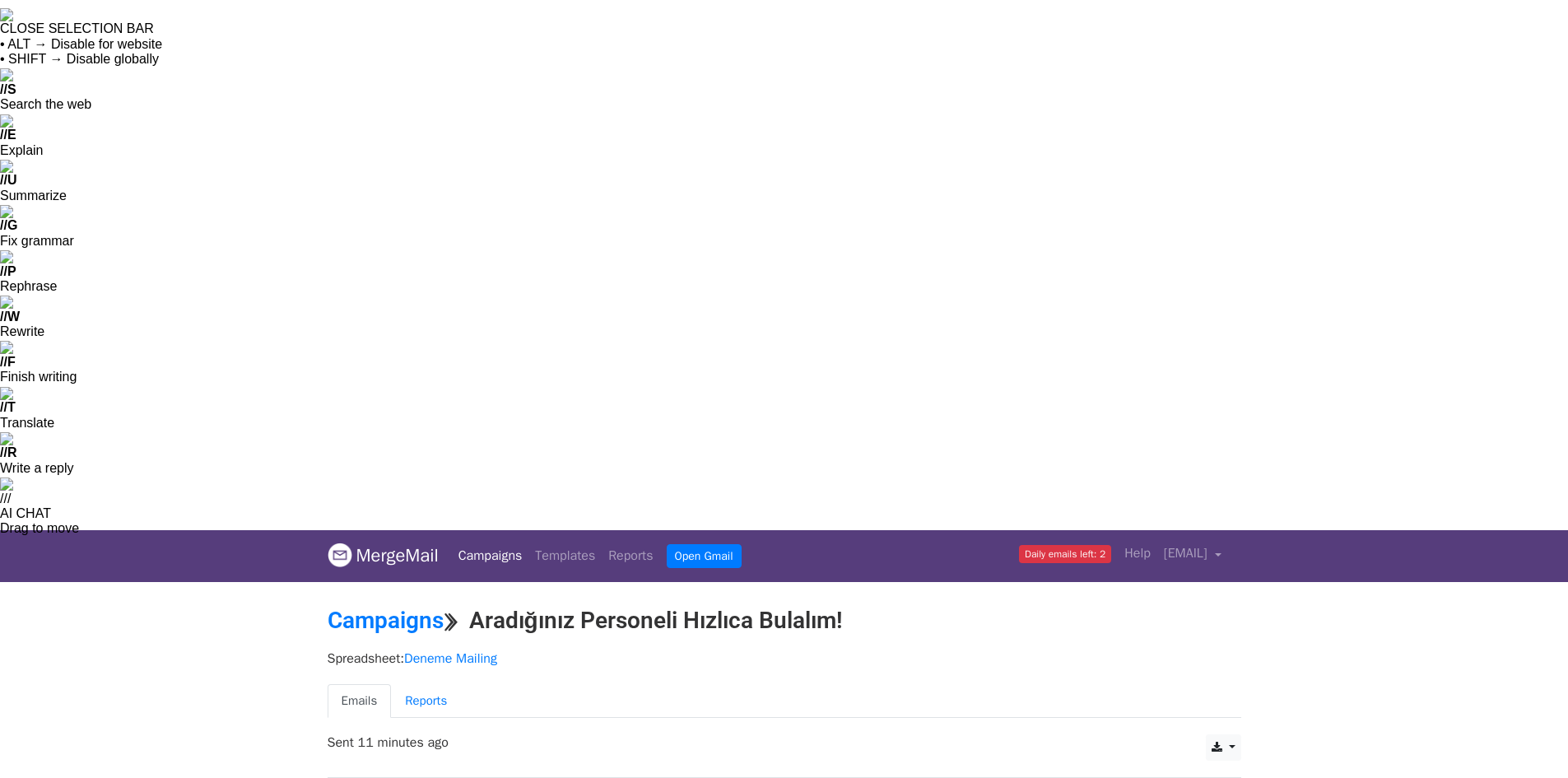click on "MergeMail
Campaigns
Templates
Reports
Open Gmail
Daily emails left: 2
Help
efnan@24saatteis.com
Account
Unsubscribes
Integrations
Notification Settings
Sign out
New Features
You're all caught up!
Scheduled Campaigns
Schedule your emails to be sent later.
Read more
Account Reports
View reports across all of your campaigns to find highly-engaged recipients and to see which templates and campaigns have the most clicks and opens.
Read more
View my reports
Template Editor
Create beautiful emails using our powerful template editor.
Read more
View my templates
Campaigns
⟫
Aradığınız Personeli Hızlıca Bulalım!
Spreadsheet:
Deneme Mailing
Emails
Reports
CSV
Excel
Sent
11 minutes ago
Recipient
↑" at bounding box center (784, 1374) 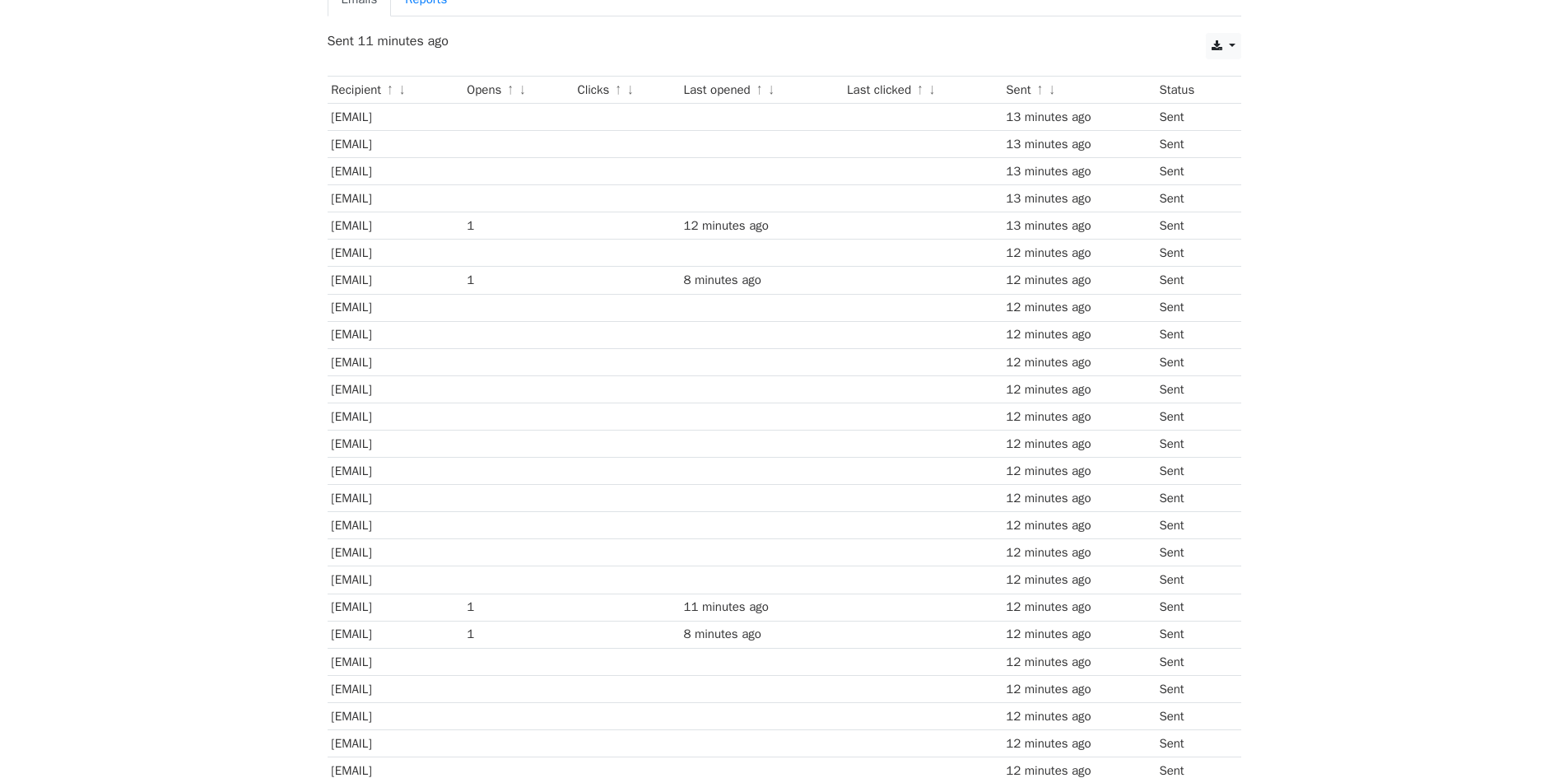 scroll, scrollTop: 977, scrollLeft: 0, axis: vertical 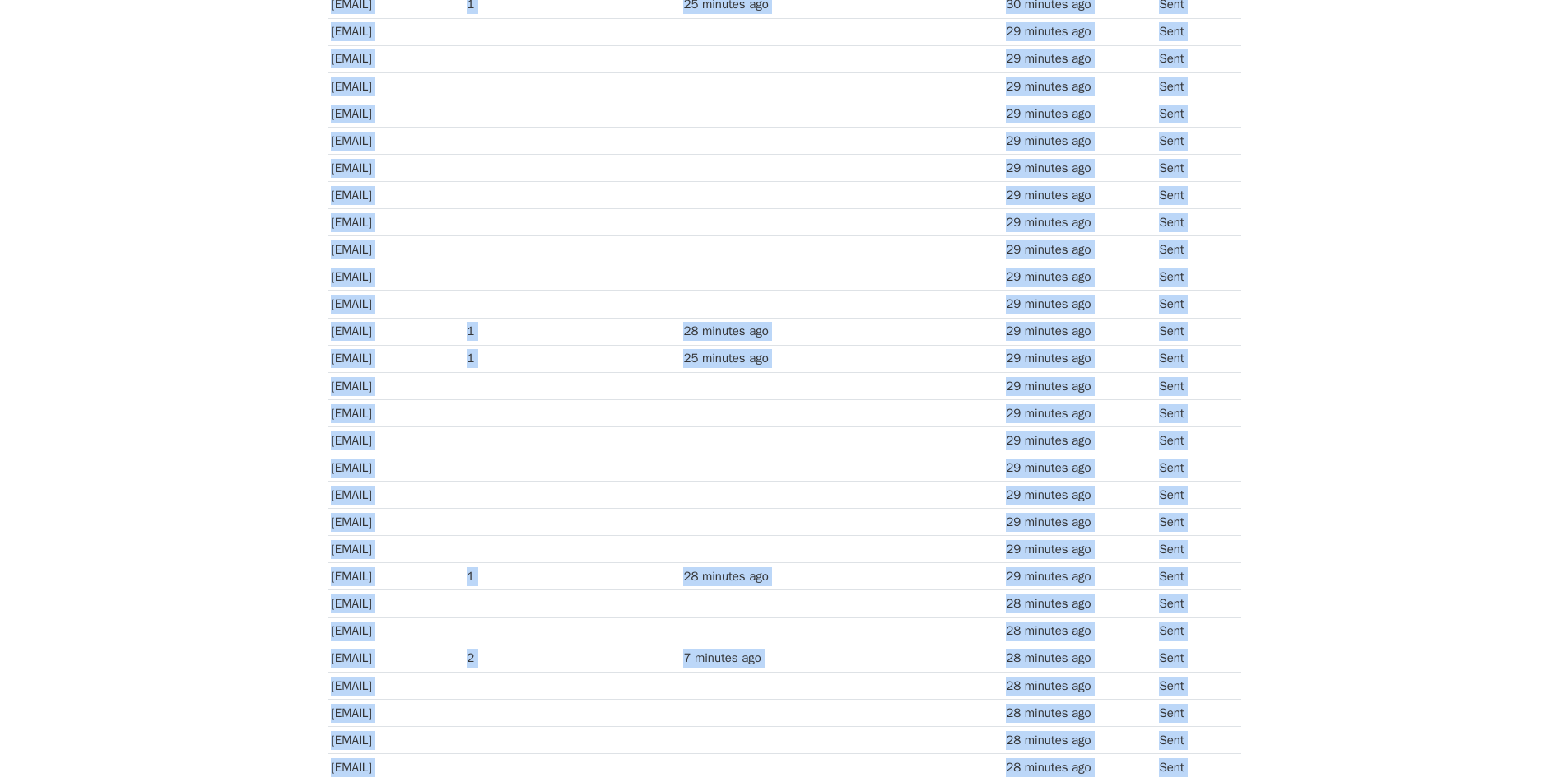 drag, startPoint x: 1239, startPoint y: 475, endPoint x: 1027, endPoint y: 485, distance: 212.24 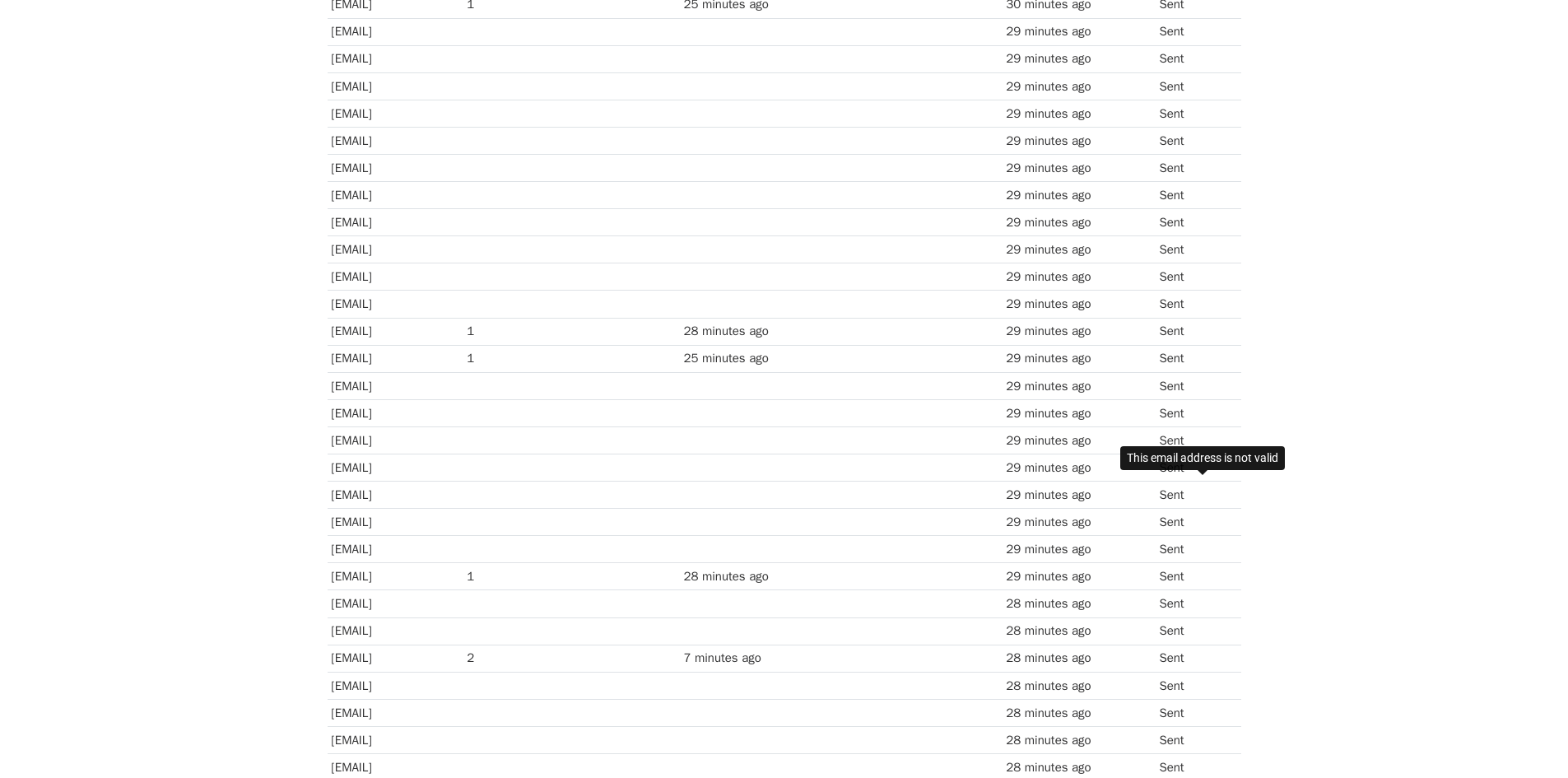 click at bounding box center (1189, 1012) 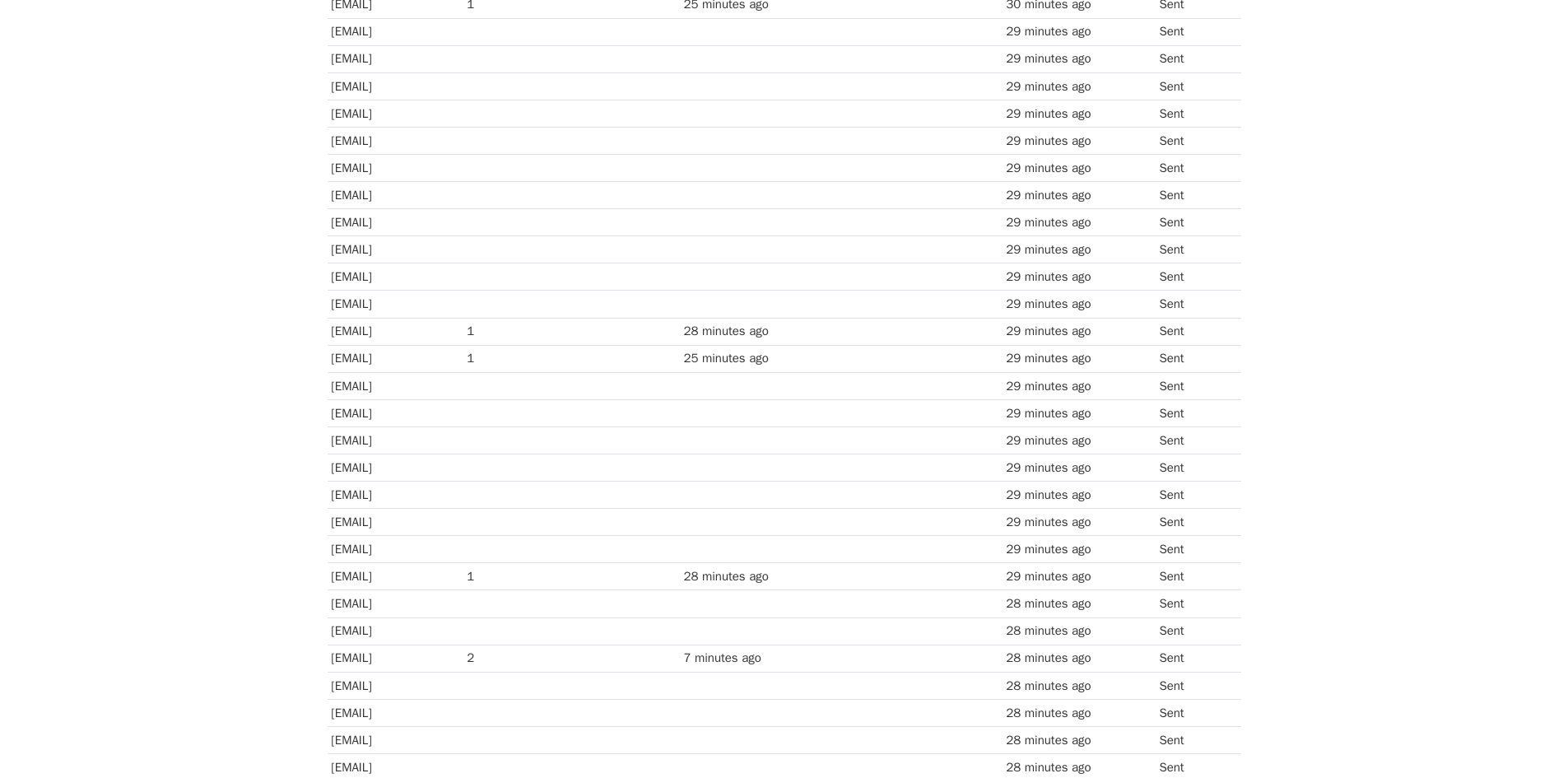 click at bounding box center [1189, 1012] 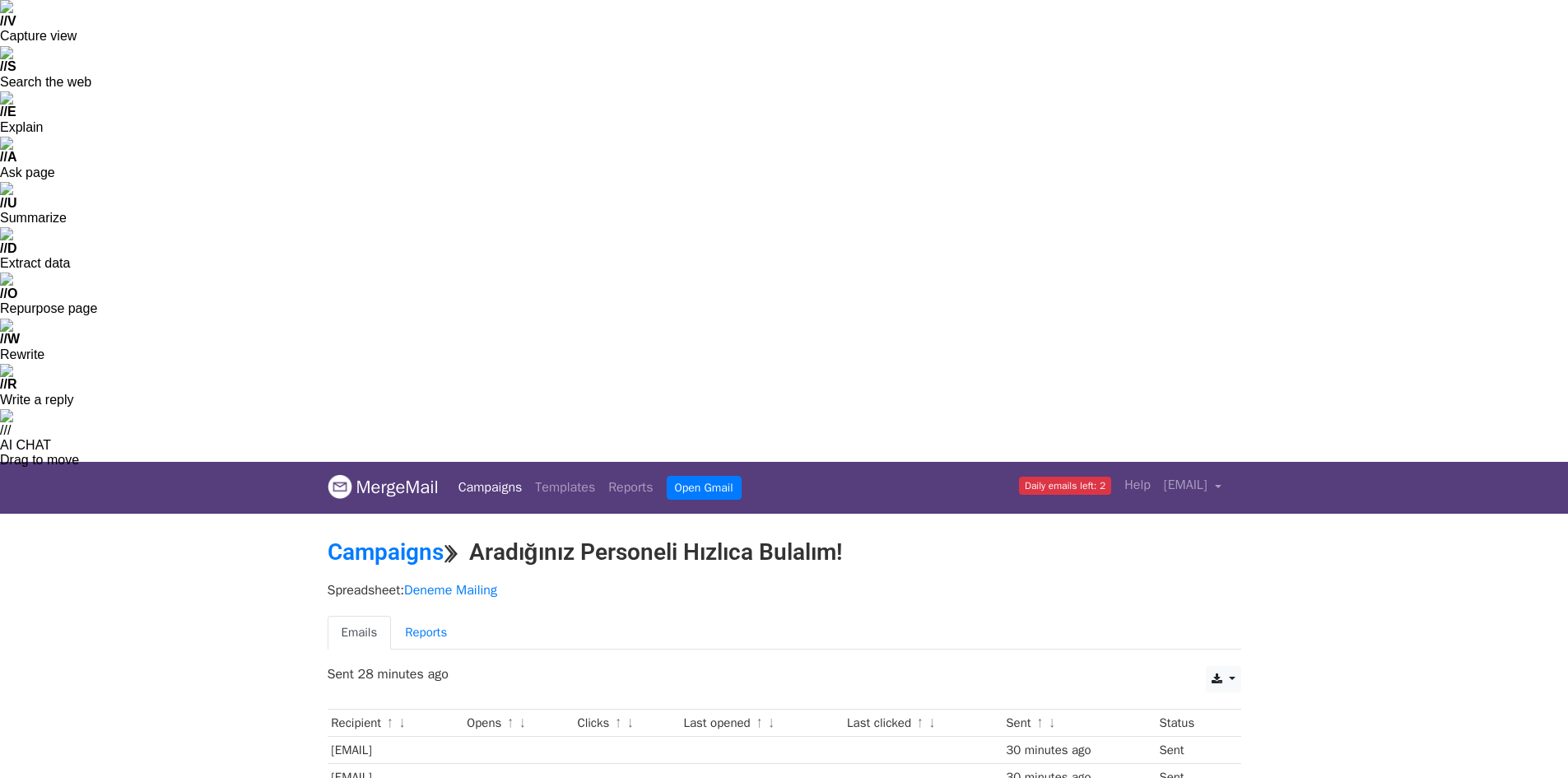 scroll, scrollTop: 0, scrollLeft: 0, axis: both 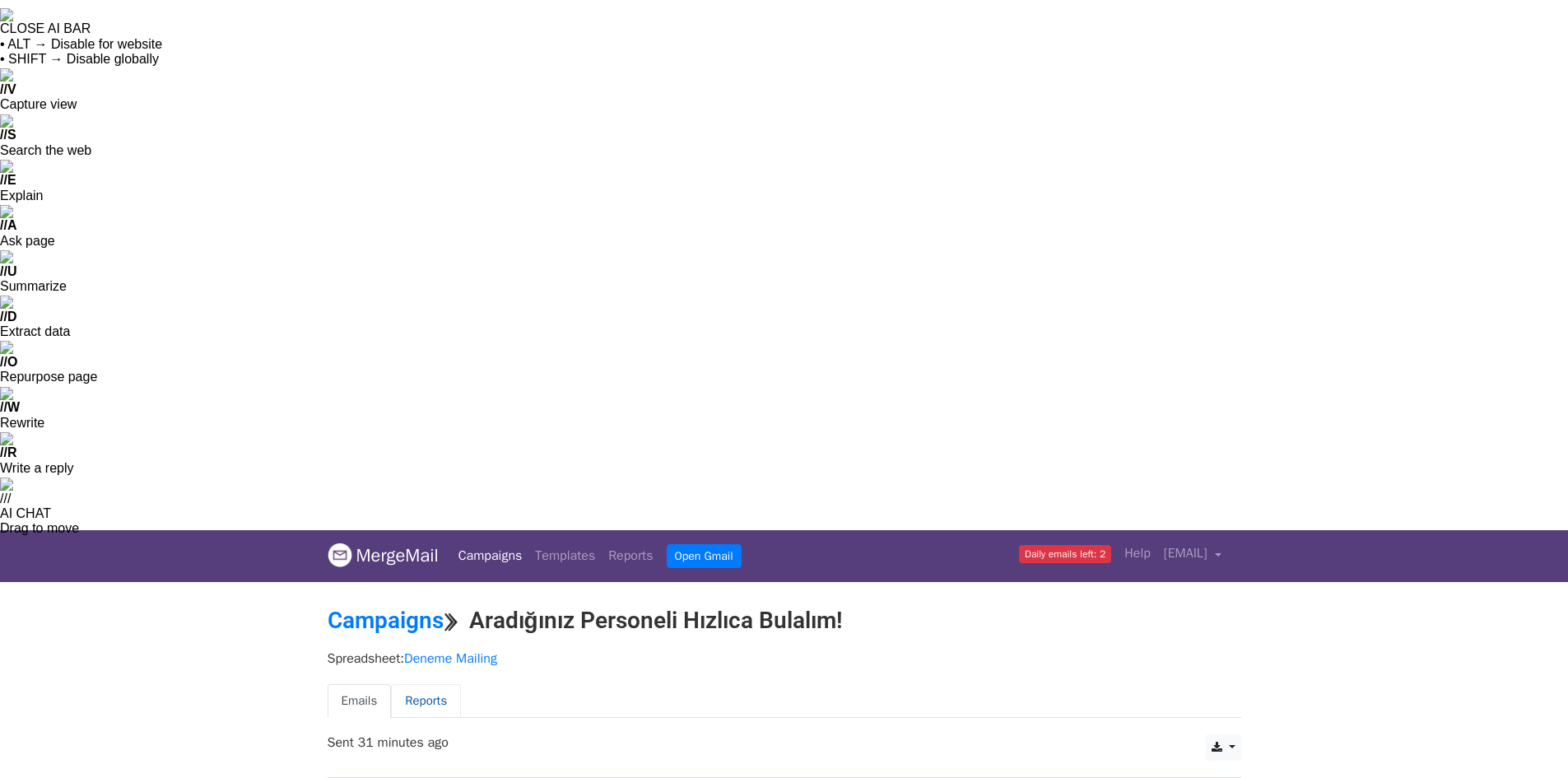 click on "Reports" at bounding box center (426, 701) 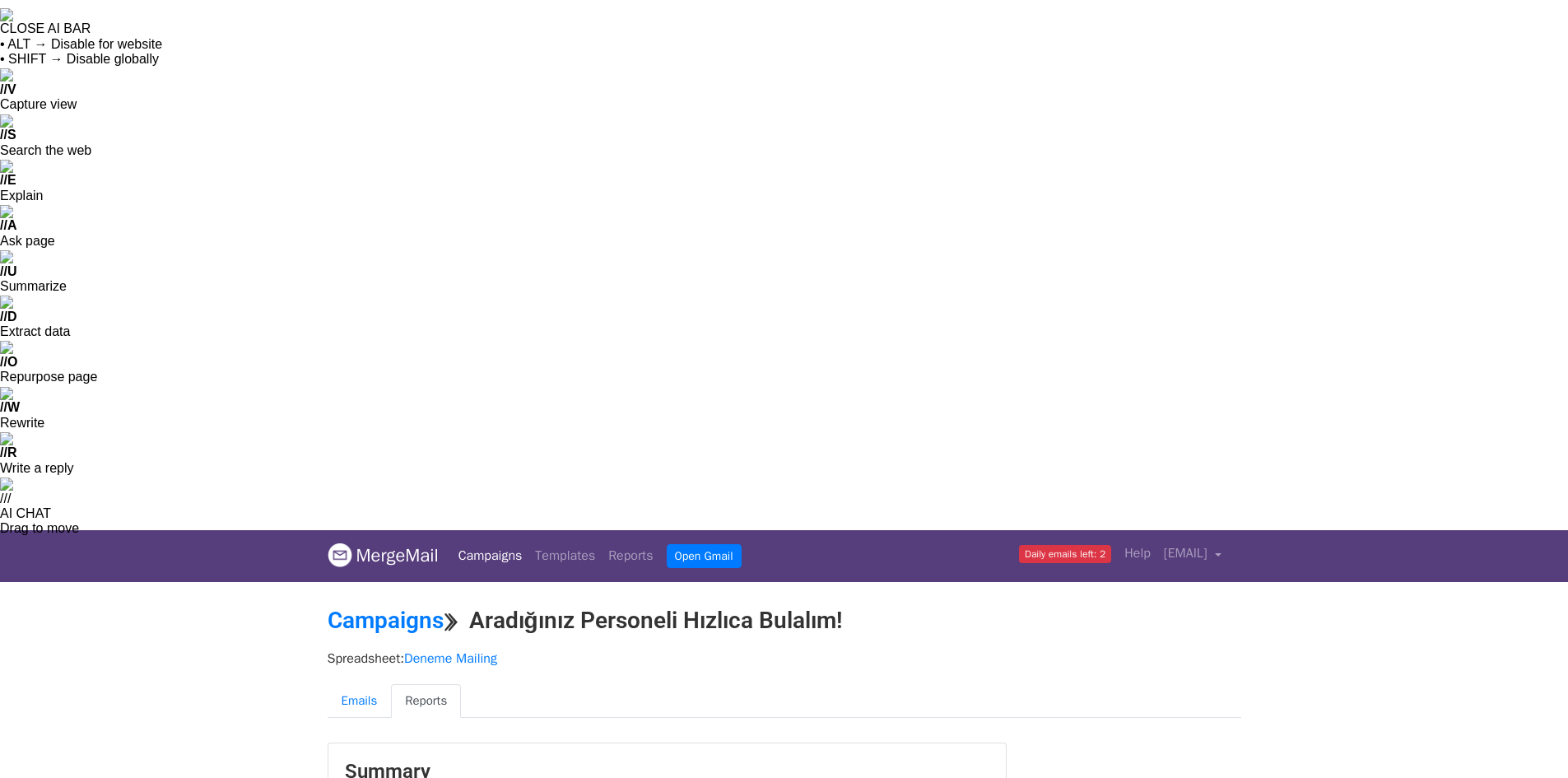 scroll, scrollTop: 0, scrollLeft: 0, axis: both 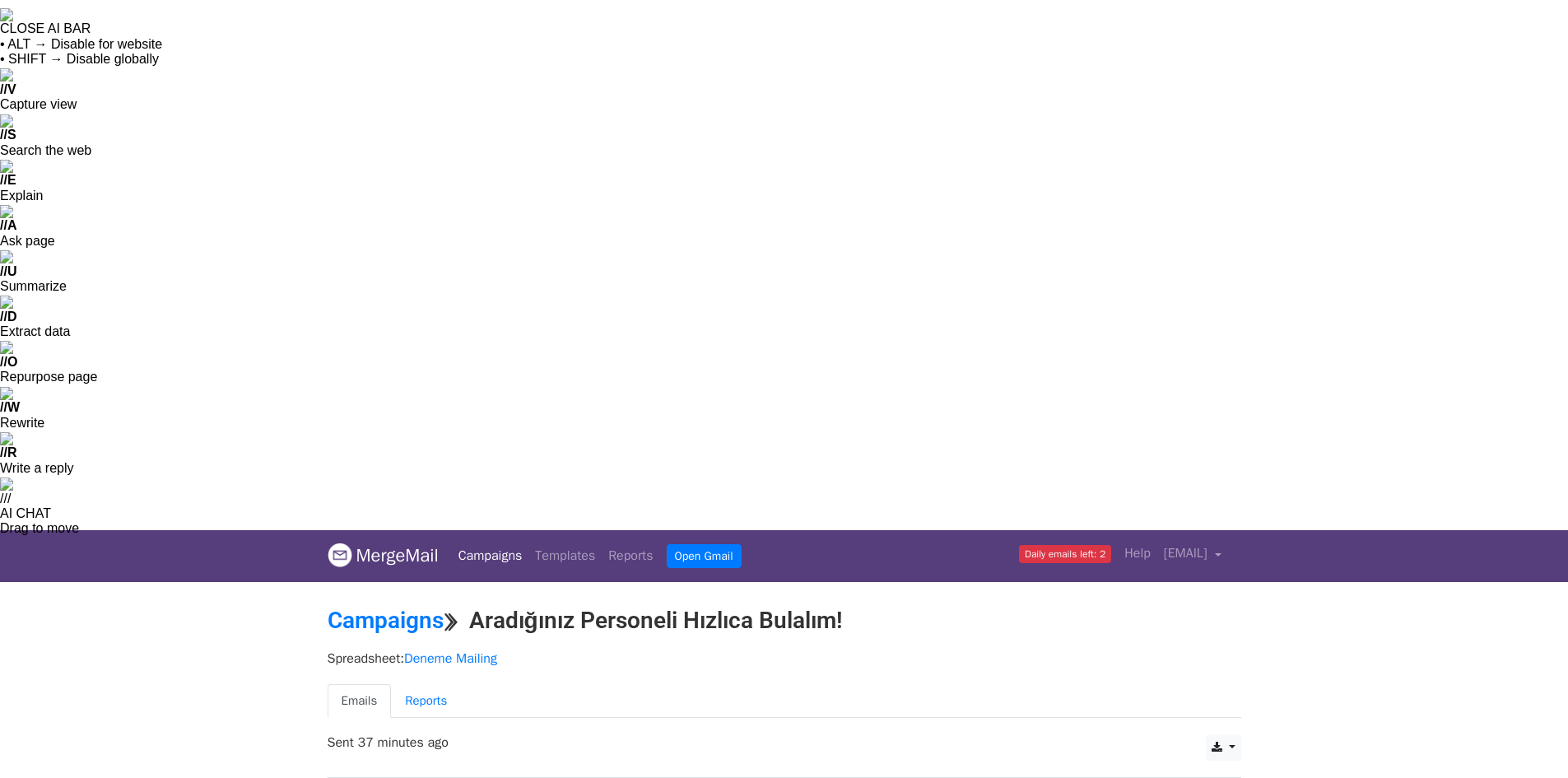 click on "MergeMail
Campaigns
Templates
Reports
Open Gmail
Daily emails left: 2
Help
[EMAIL]
Account
Unsubscribes
Integrations
Notification Settings
Sign out
New Features
You're all caught up!
Scheduled Campaigns
Schedule your emails to be sent later.
Read more
Account Reports
View reports across all of your campaigns to find highly-engaged recipients and to see which templates and campaigns have the most clicks and opens.
Read more
View my reports
Template Editor
Create beautiful emails using our powerful template editor.
Read more
View my templates
Campaigns
⟫
Aradığınız Personeli Hızlıca Bulalım!
Spreadsheet:
Deneme Mailing
Emails
Reports
CSV
Excel
Sent
37 minutes ago
Recipient
↑" at bounding box center (784, 1374) 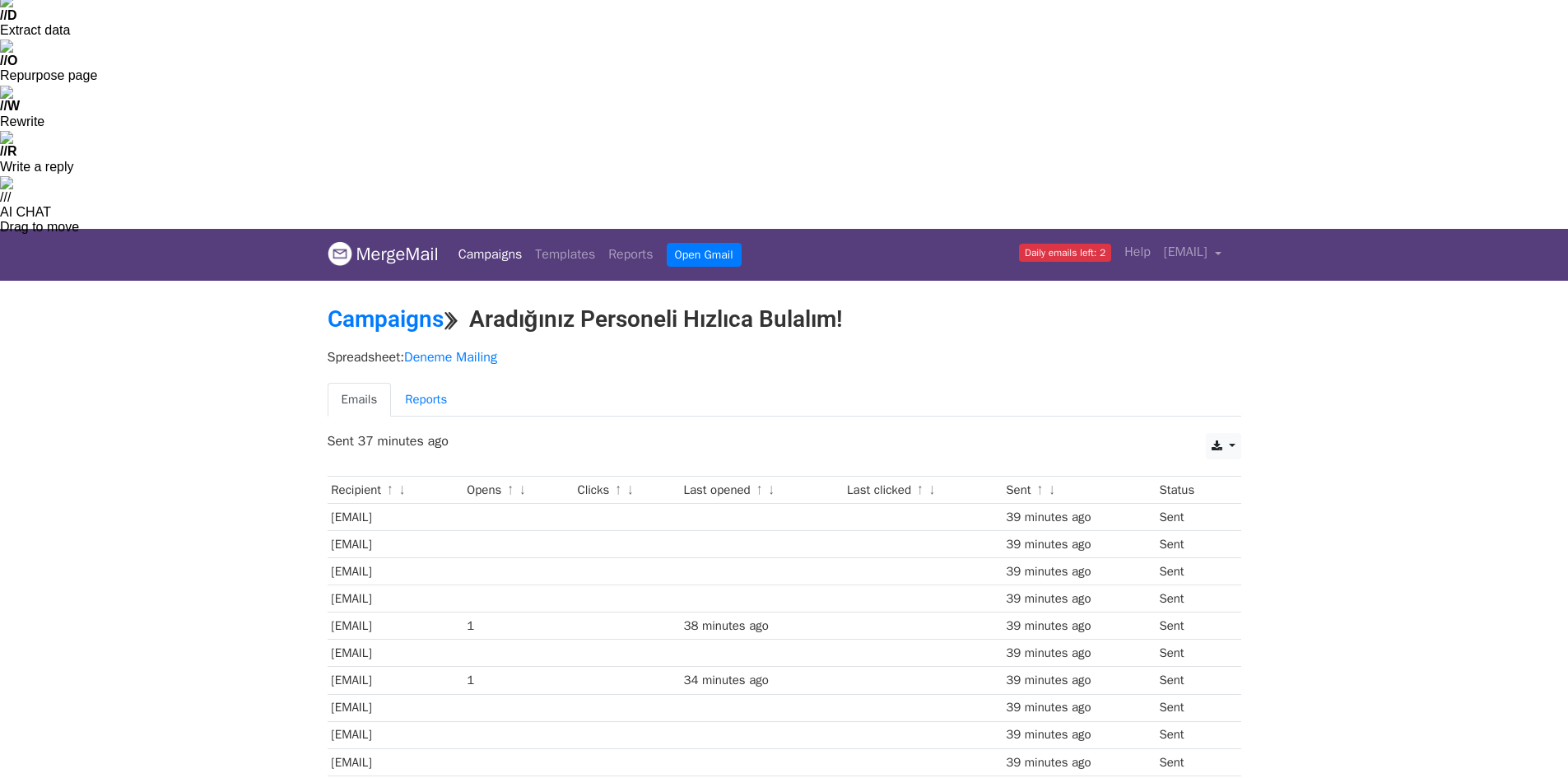 scroll, scrollTop: 0, scrollLeft: 0, axis: both 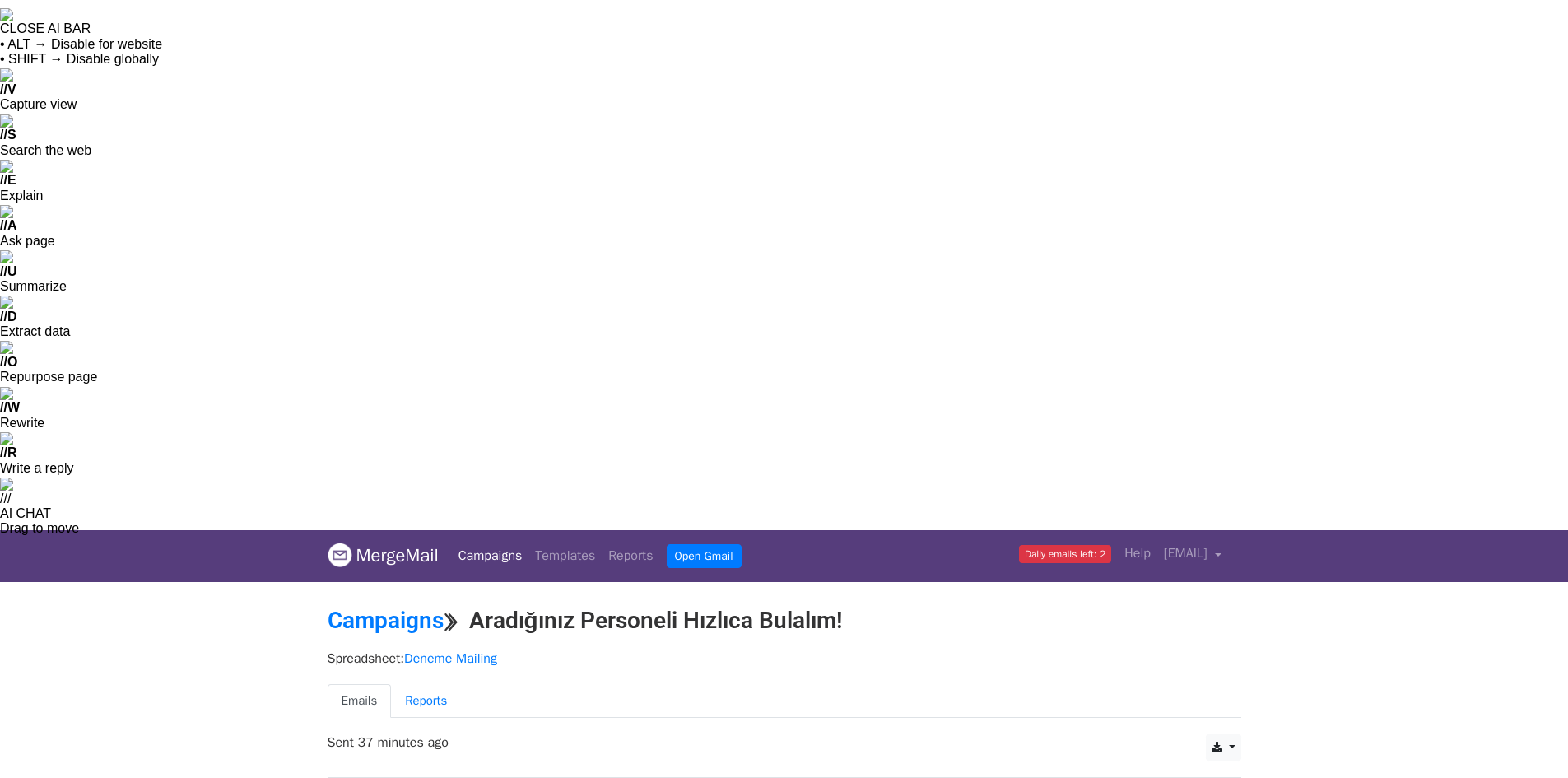 click on "Daily emails left: 2" at bounding box center (1065, 554) 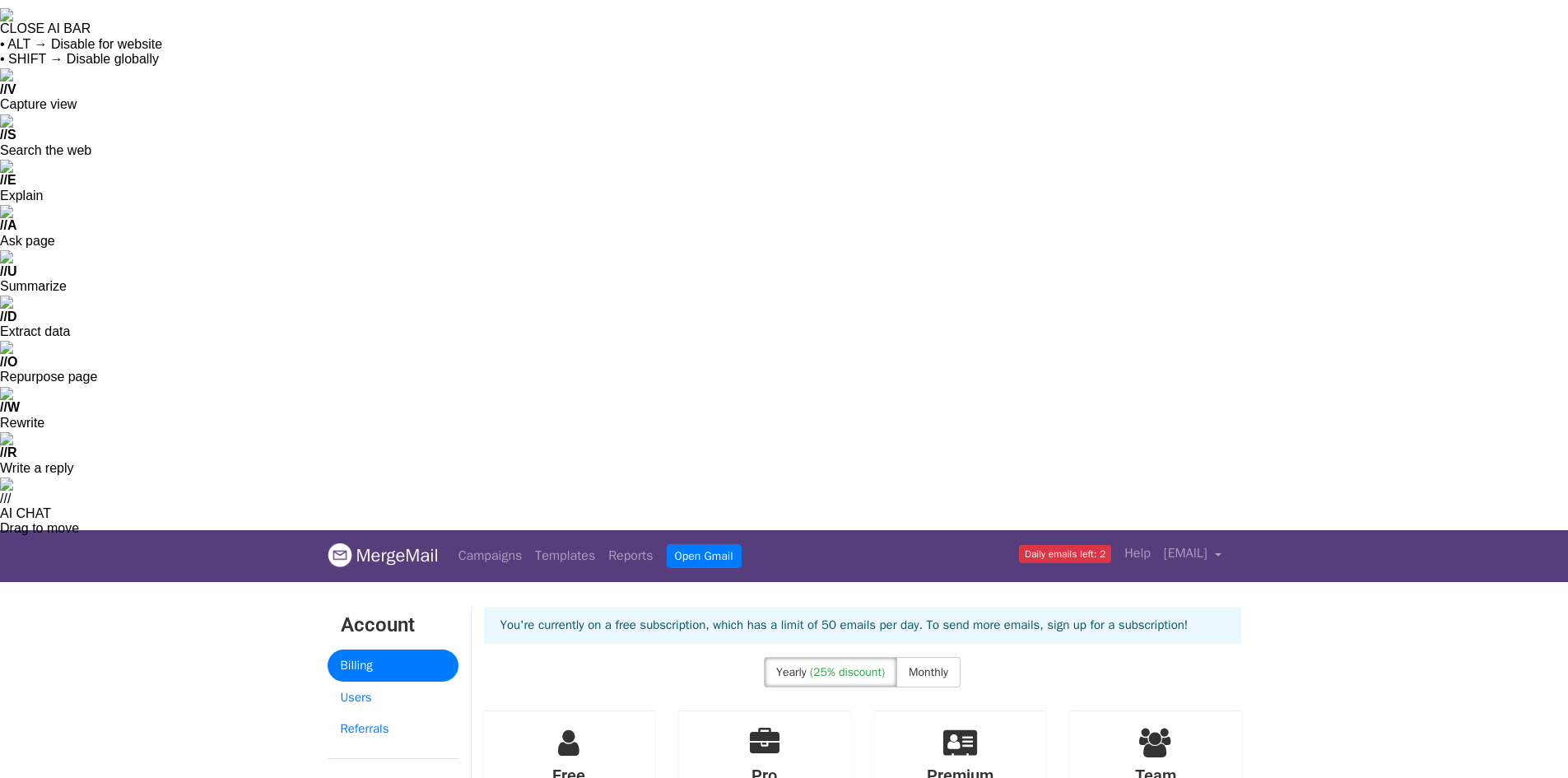 scroll, scrollTop: 0, scrollLeft: 0, axis: both 